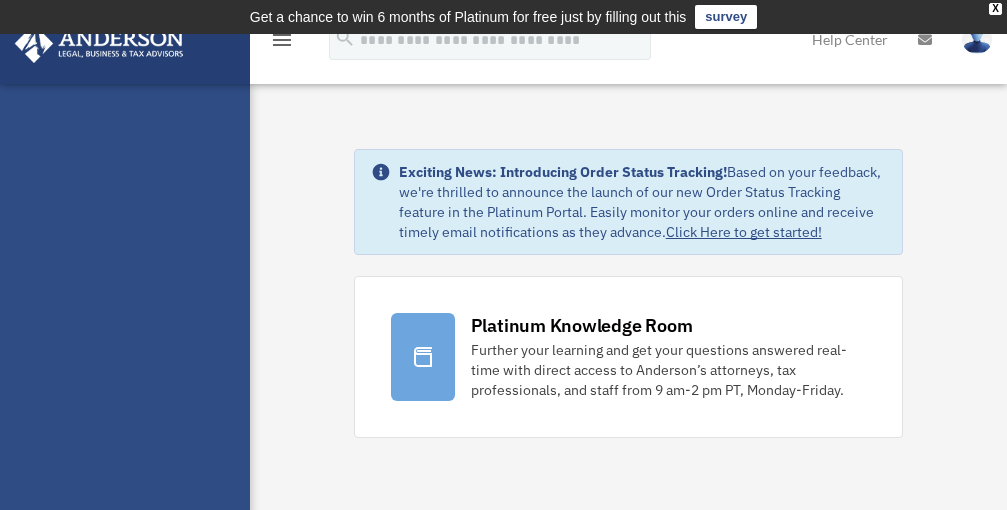 scroll, scrollTop: 0, scrollLeft: 0, axis: both 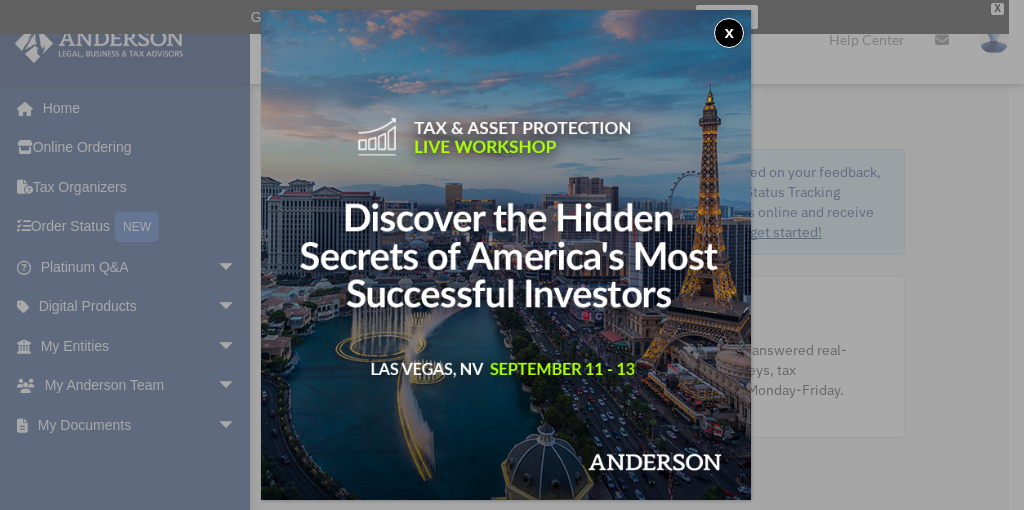 click on "x" at bounding box center [729, 33] 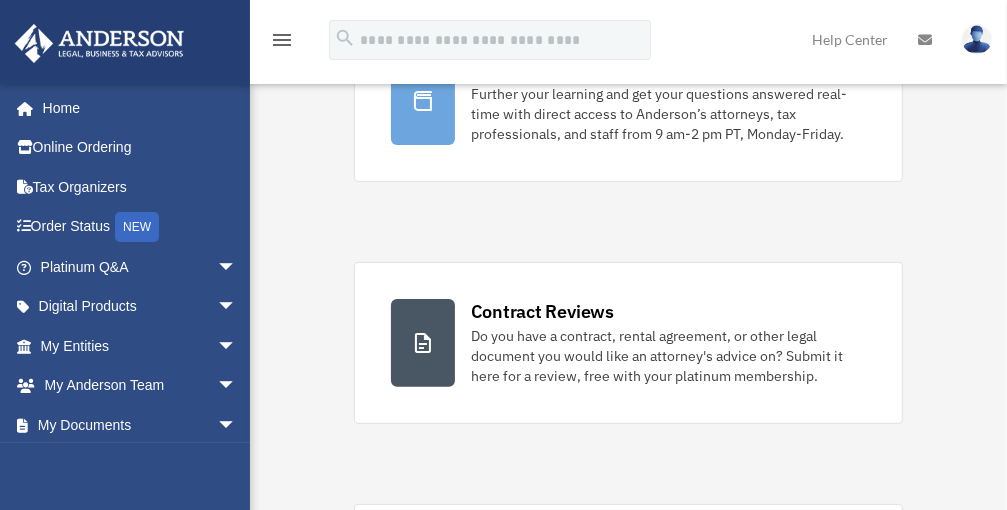 scroll, scrollTop: 188, scrollLeft: 0, axis: vertical 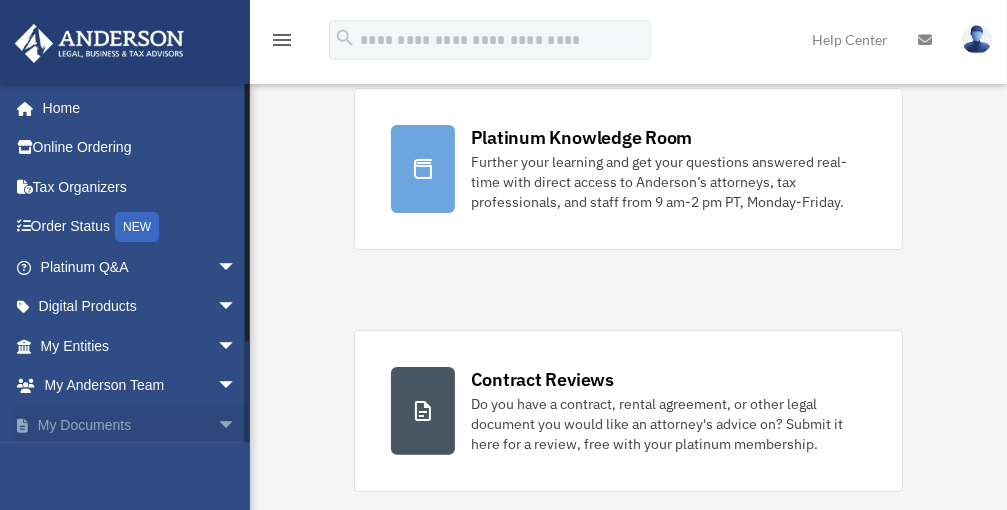 click on "arrow_drop_down" at bounding box center [237, 425] 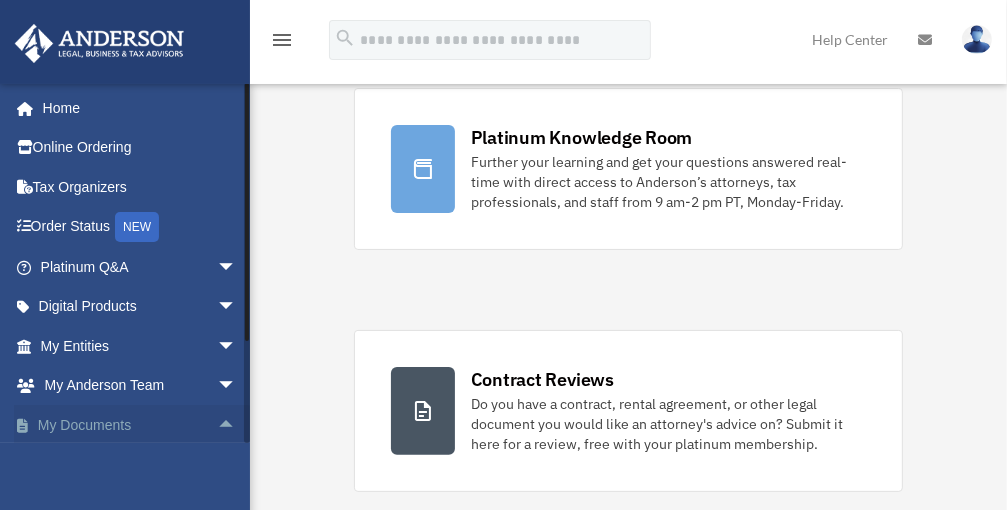 click on "arrow_drop_up" at bounding box center (237, 425) 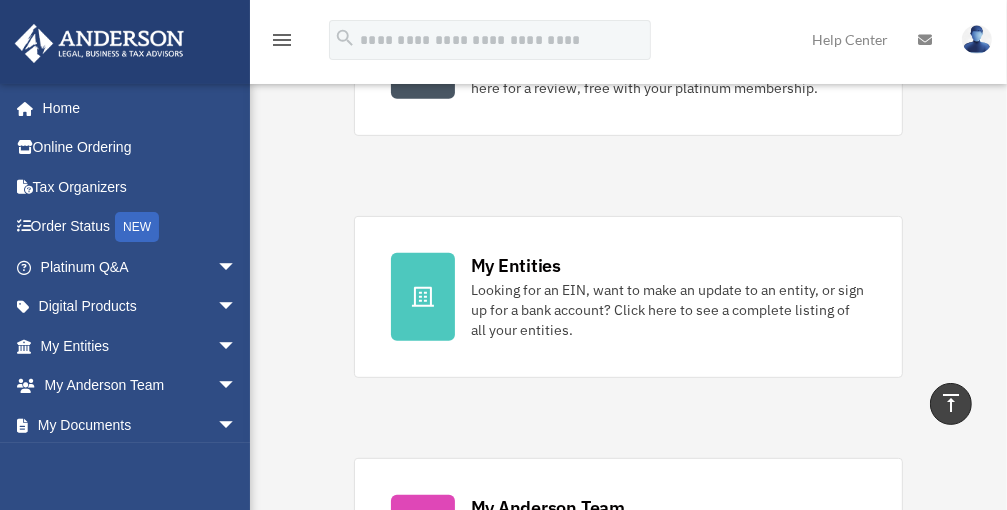 scroll, scrollTop: 484, scrollLeft: 0, axis: vertical 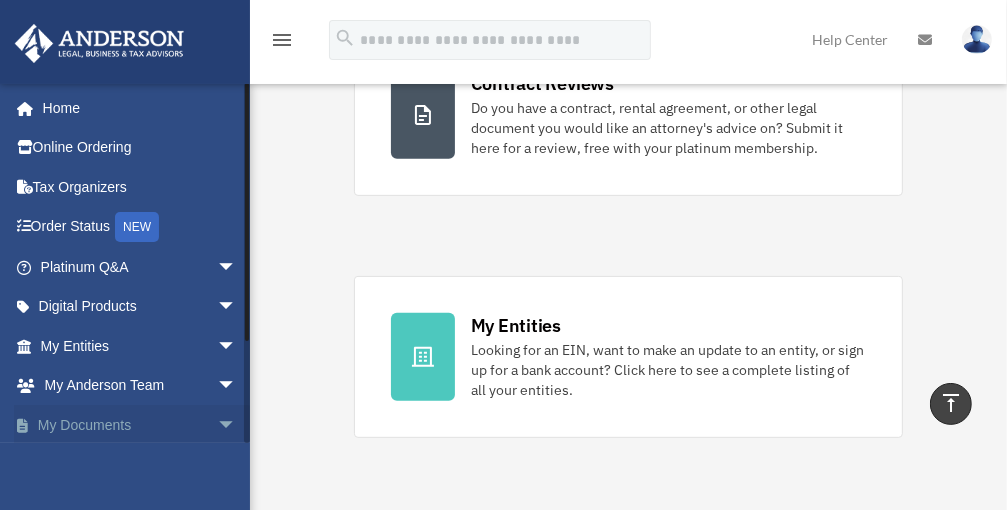 click on "My Documents arrow_drop_down" at bounding box center [140, 425] 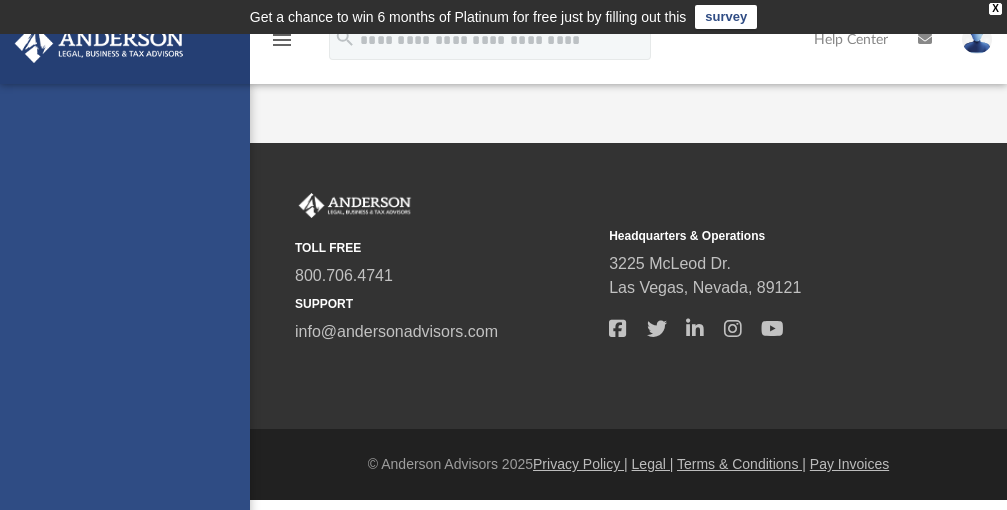 scroll, scrollTop: 0, scrollLeft: 0, axis: both 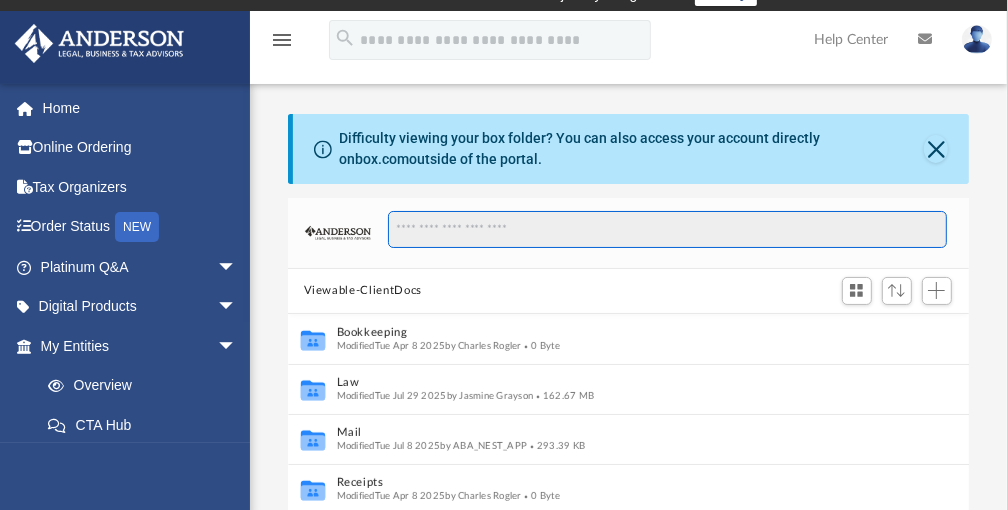 click at bounding box center [667, 230] 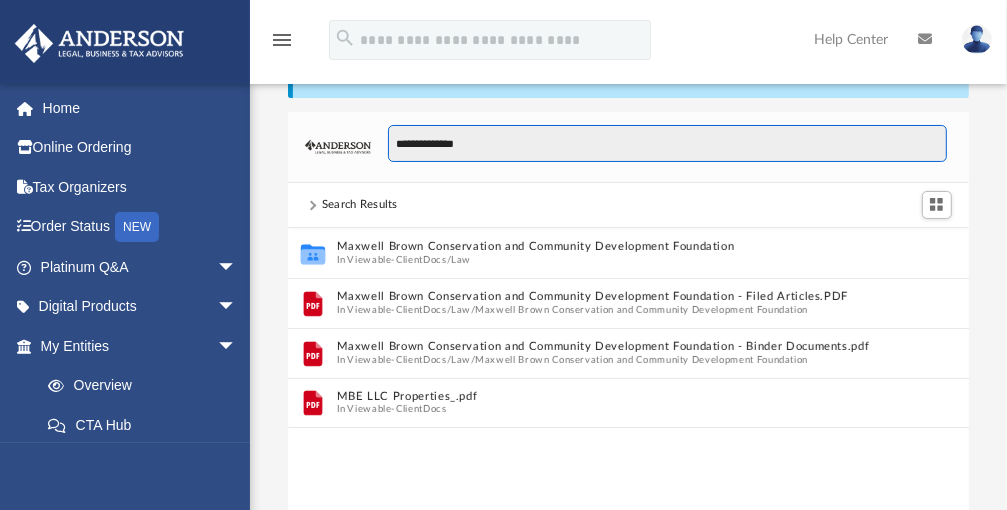 scroll, scrollTop: 113, scrollLeft: 0, axis: vertical 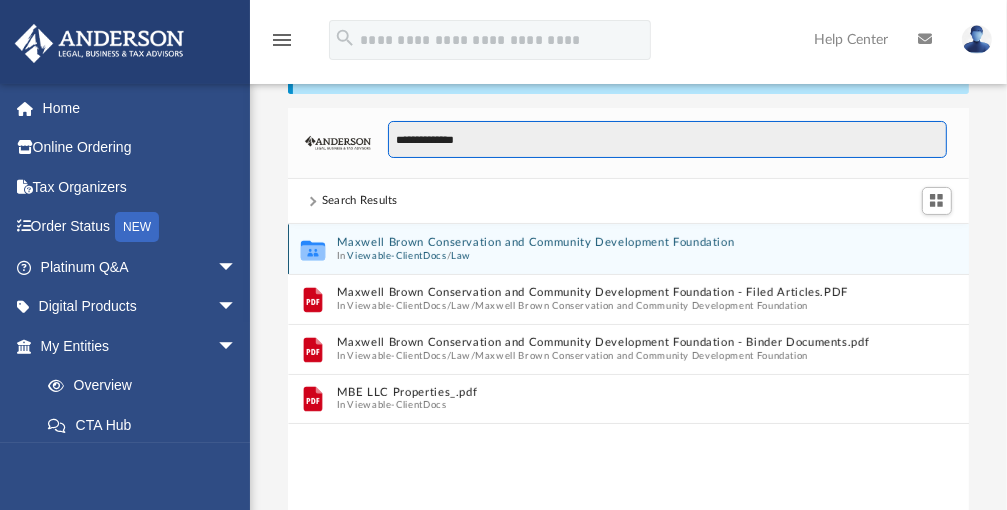 type on "**********" 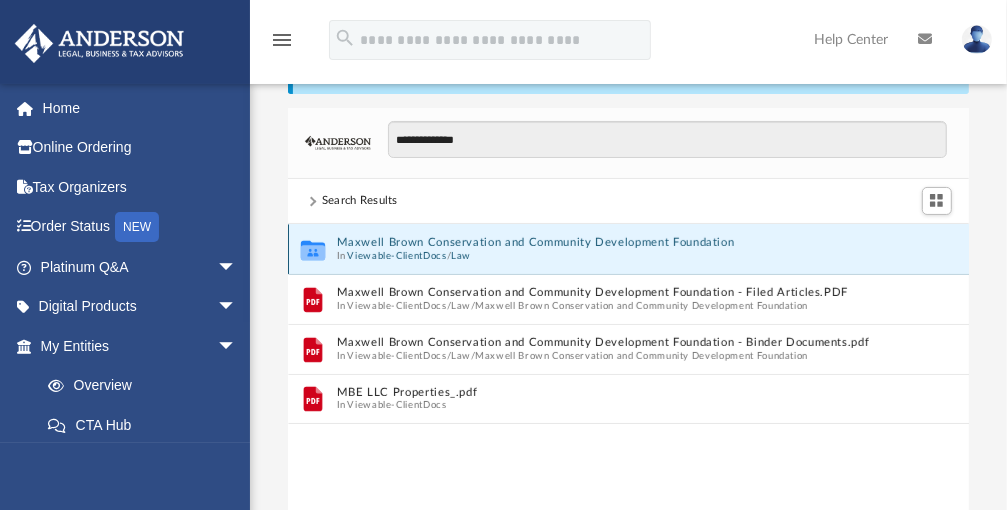 click on "Maxwell Brown Conservation and Community Development Foundation" at bounding box center (614, 242) 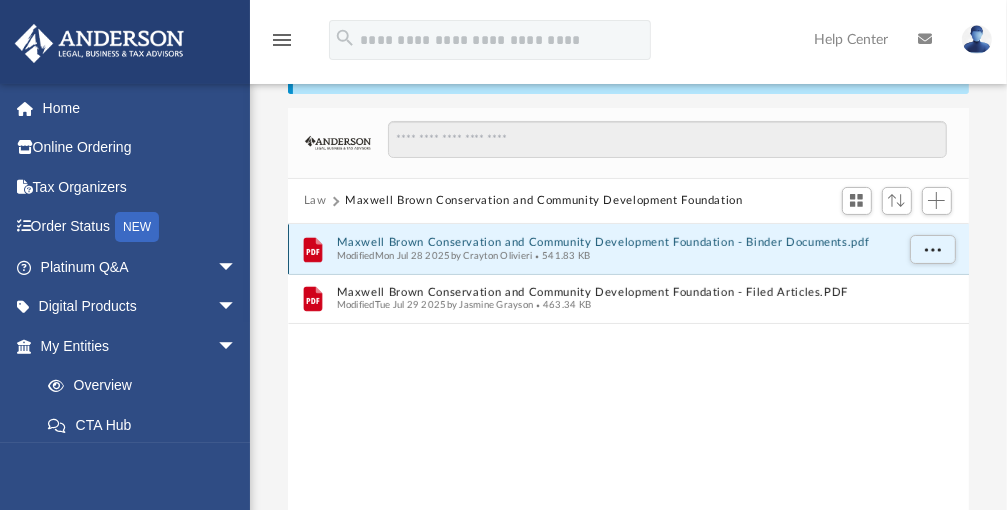 click on "Maxwell Brown Conservation and Community Development Foundation - Binder Documents.pdf" at bounding box center [614, 242] 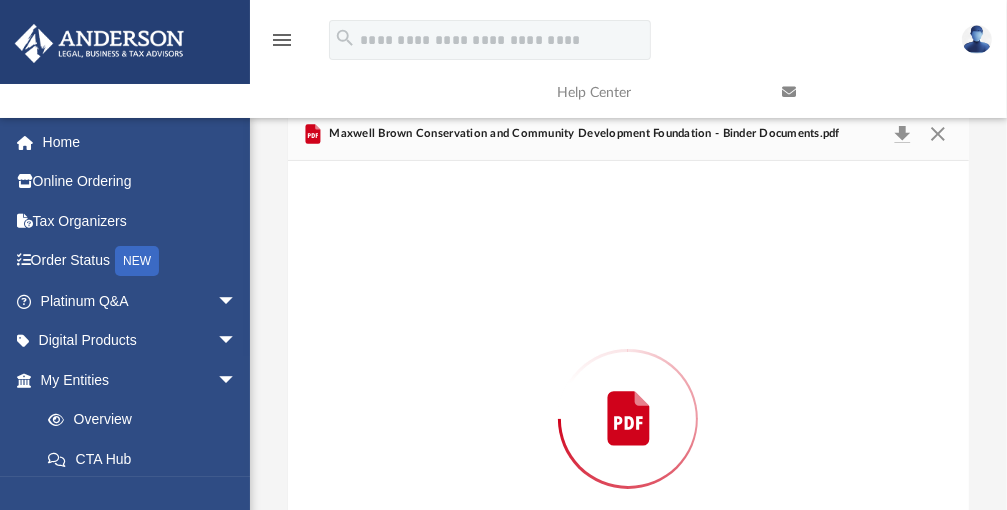 scroll, scrollTop: 220, scrollLeft: 0, axis: vertical 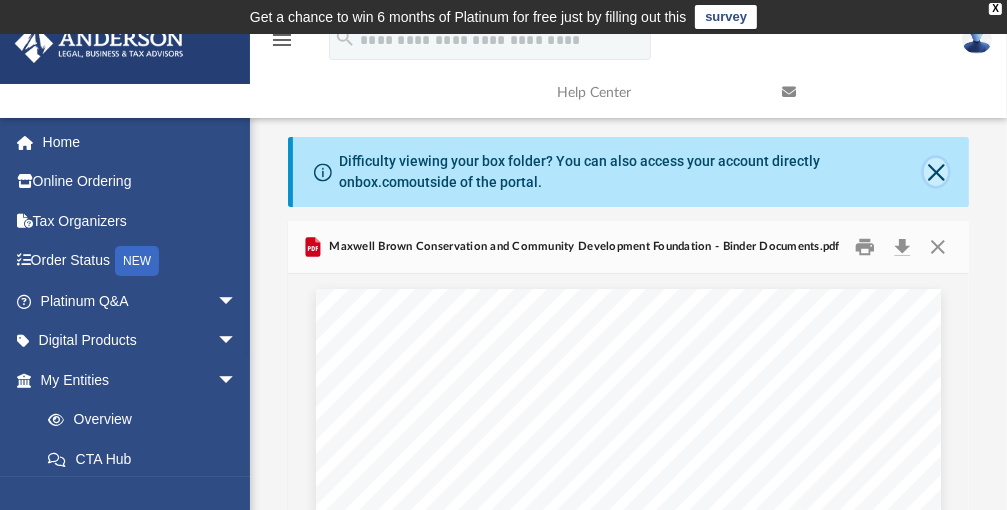 click 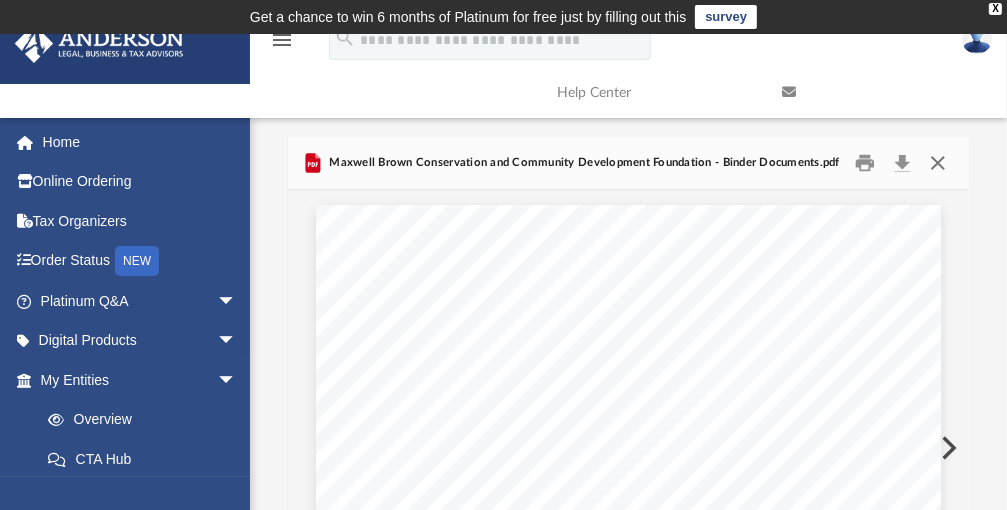 click at bounding box center [938, 163] 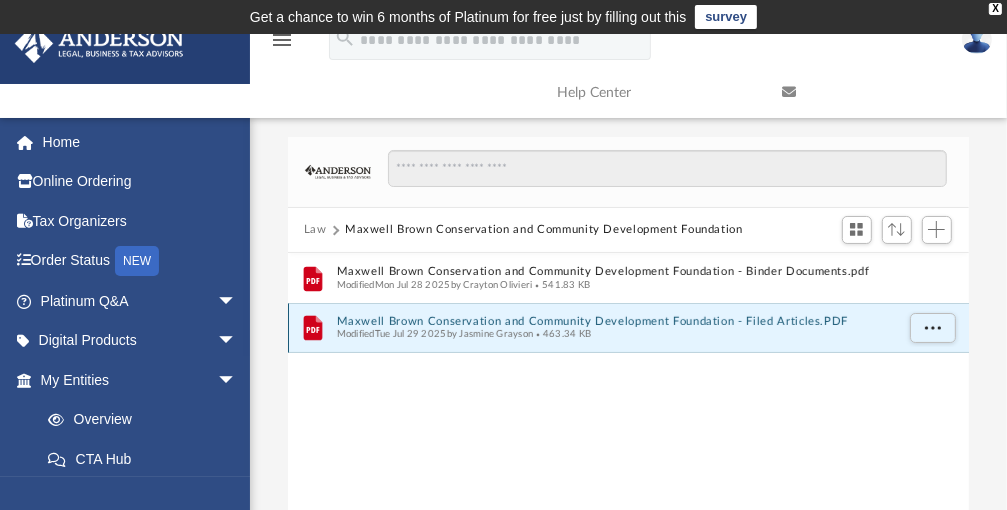 click on "Maxwell Brown Conservation and Community Development Foundation - Filed Articles.PDF" at bounding box center (614, 321) 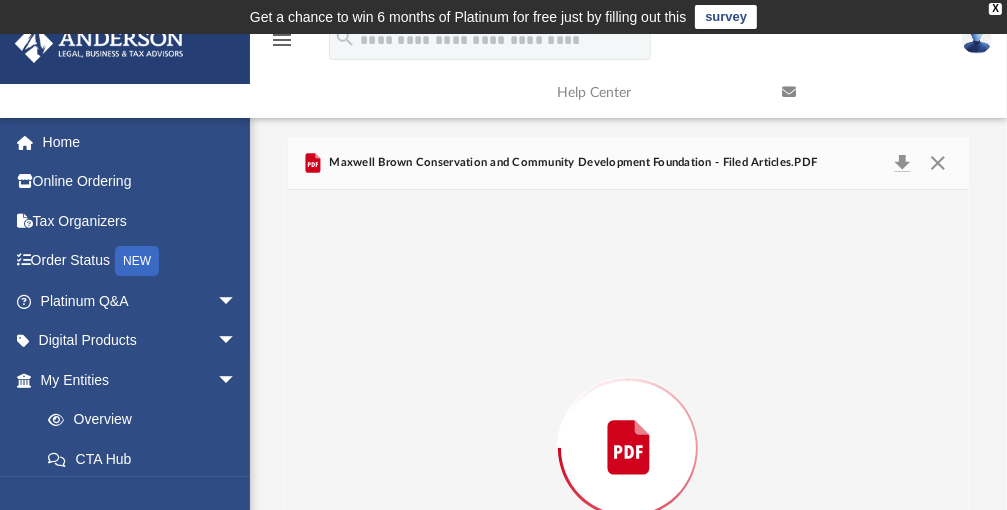 scroll, scrollTop: 136, scrollLeft: 0, axis: vertical 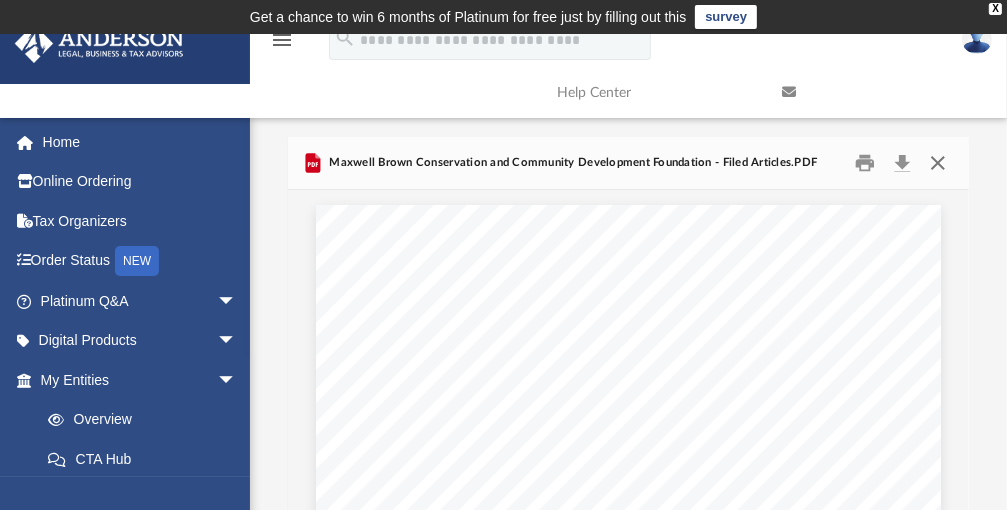 click at bounding box center (938, 163) 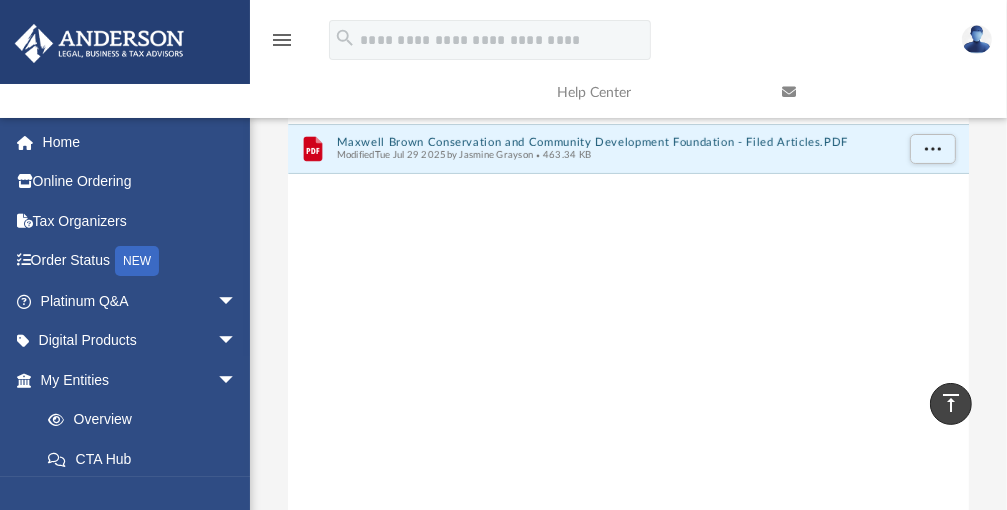 scroll, scrollTop: 0, scrollLeft: 0, axis: both 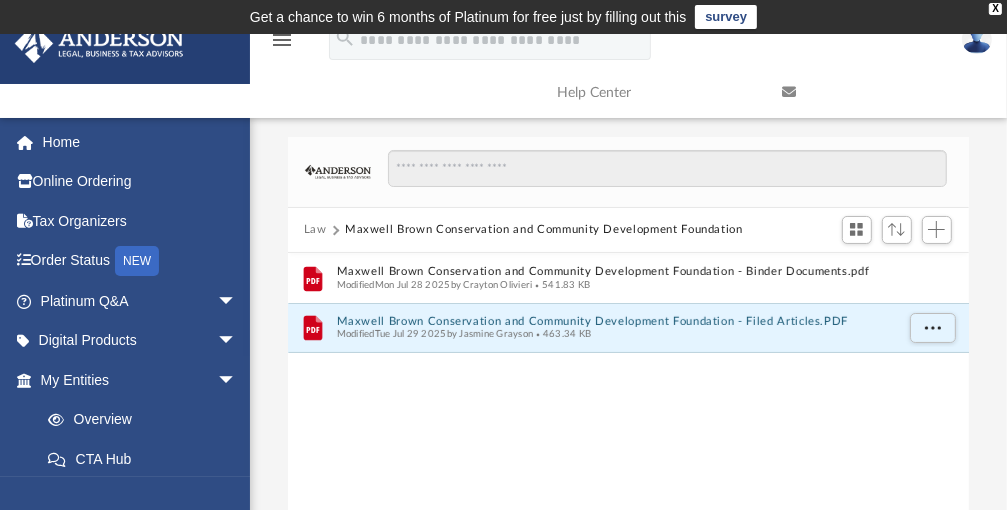 click on "Maxwell Brown Conservation and Community Development Foundation" at bounding box center [544, 230] 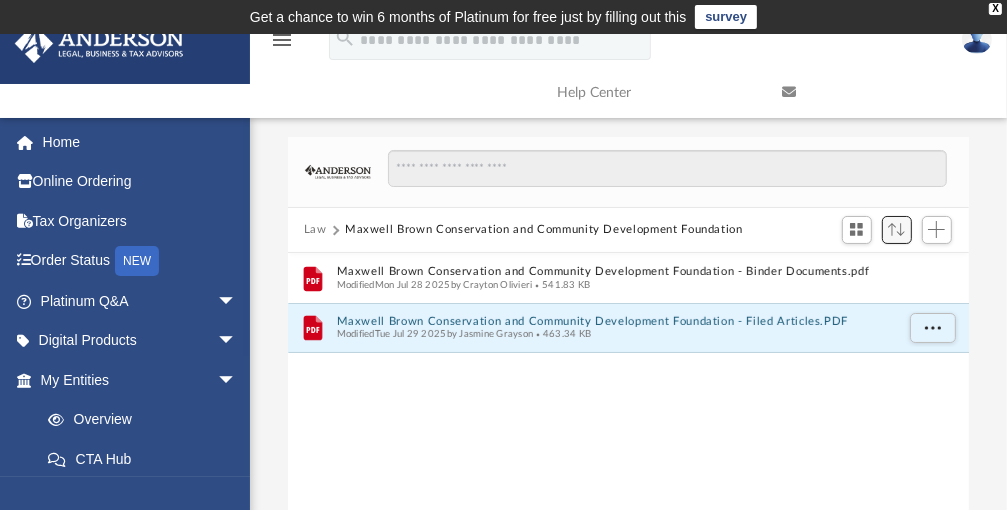 click at bounding box center [896, 229] 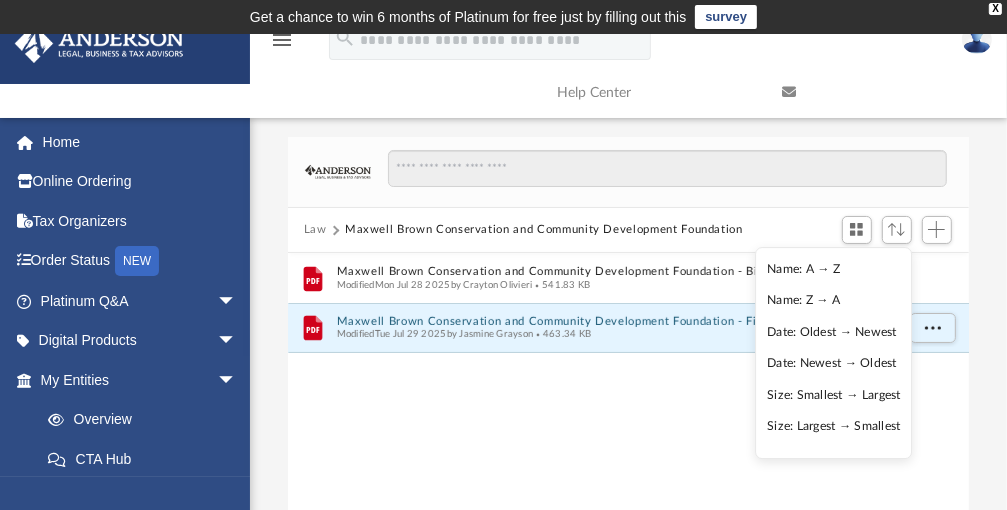 click on "Law Maxwell Brown Conservation and Community Development Foundation" at bounding box center [628, 230] 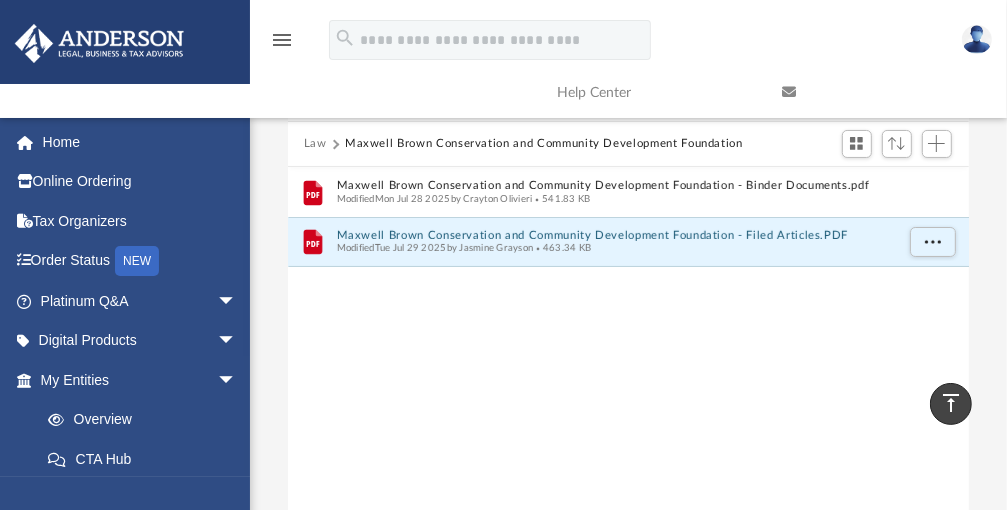scroll, scrollTop: 0, scrollLeft: 0, axis: both 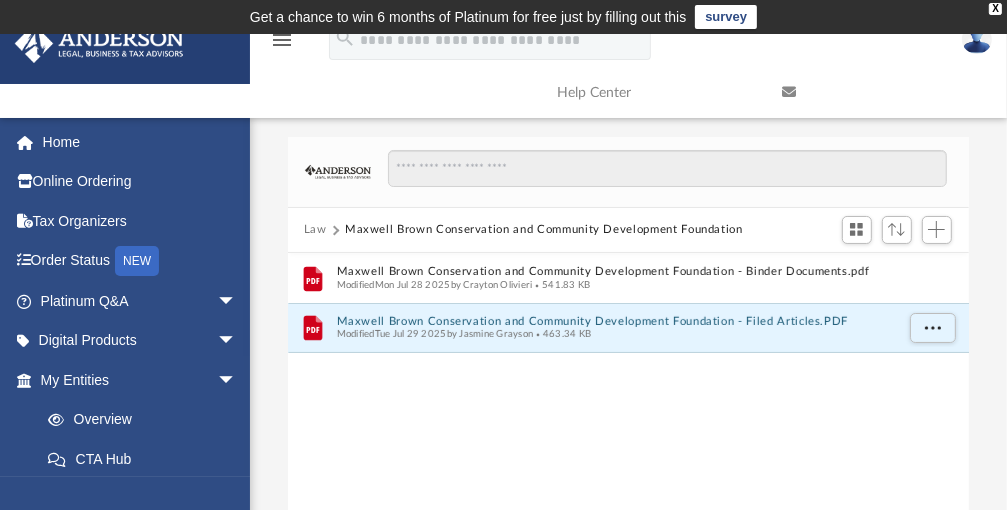 click on "menu" at bounding box center (282, 40) 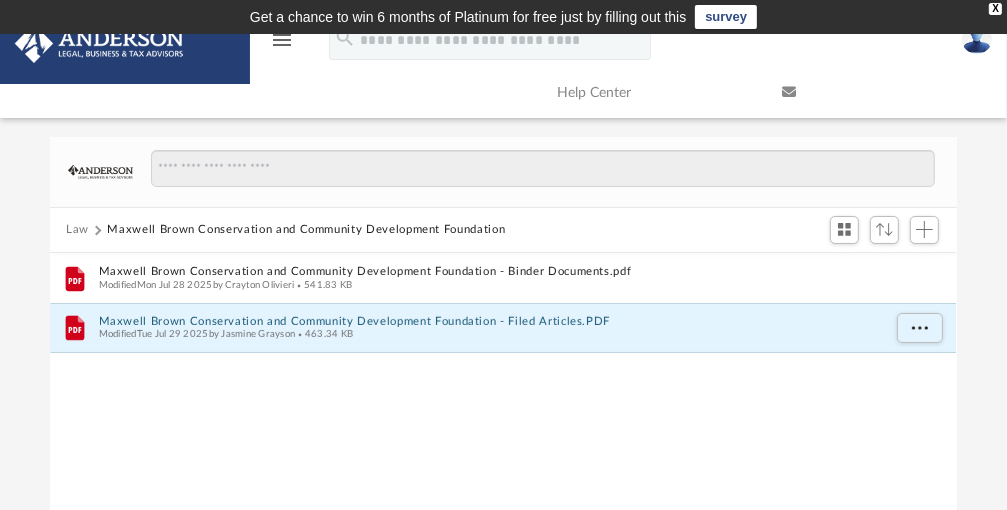 scroll, scrollTop: 17, scrollLeft: 17, axis: both 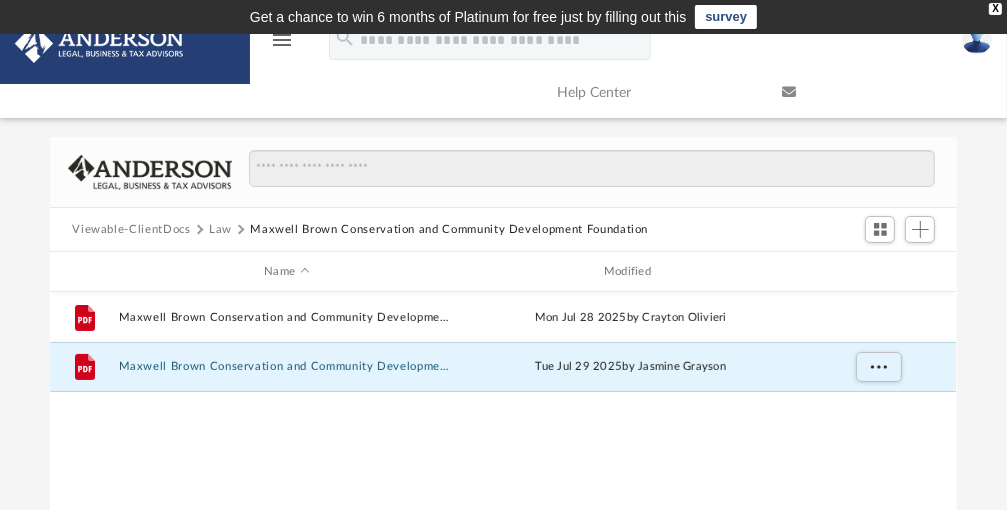 click on "Viewable-ClientDocs" at bounding box center [131, 230] 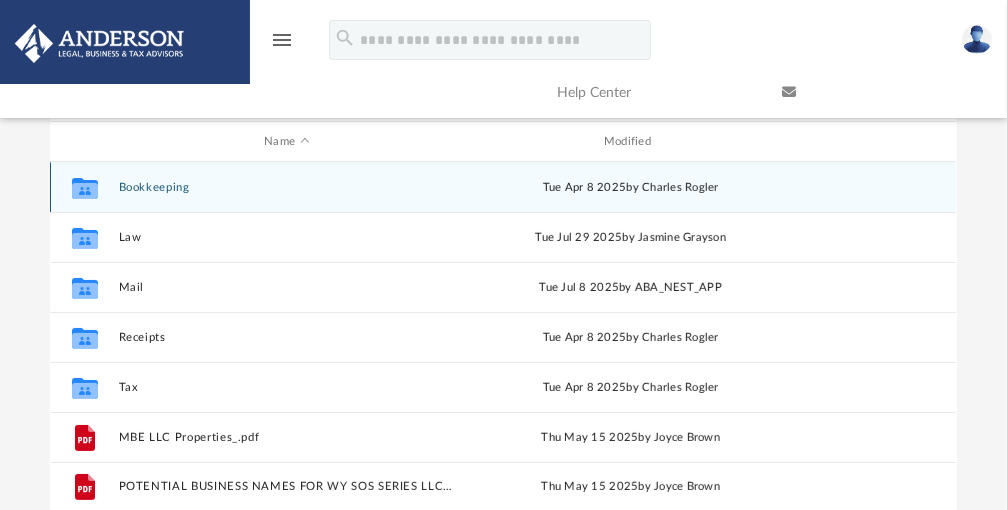 scroll, scrollTop: 0, scrollLeft: 0, axis: both 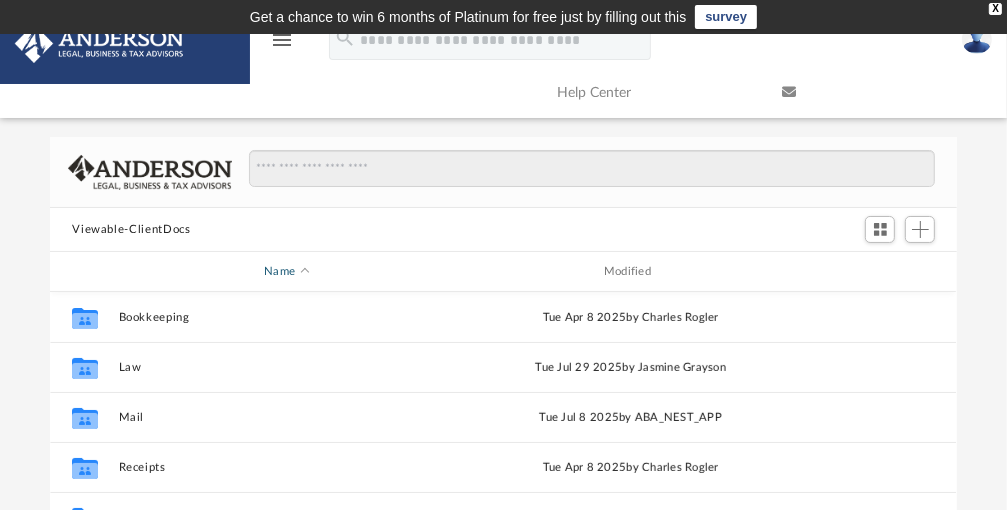 click on "Name" at bounding box center (286, 272) 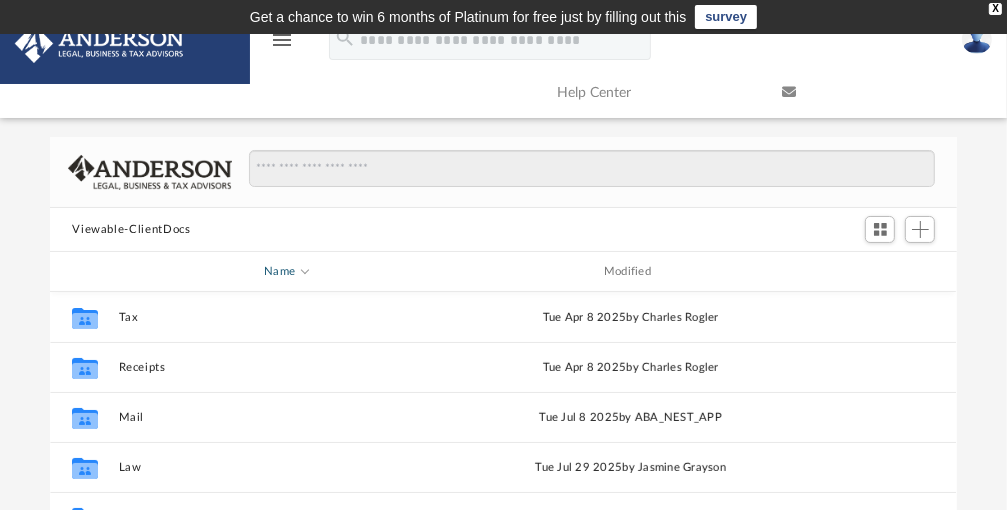 click at bounding box center [304, 270] 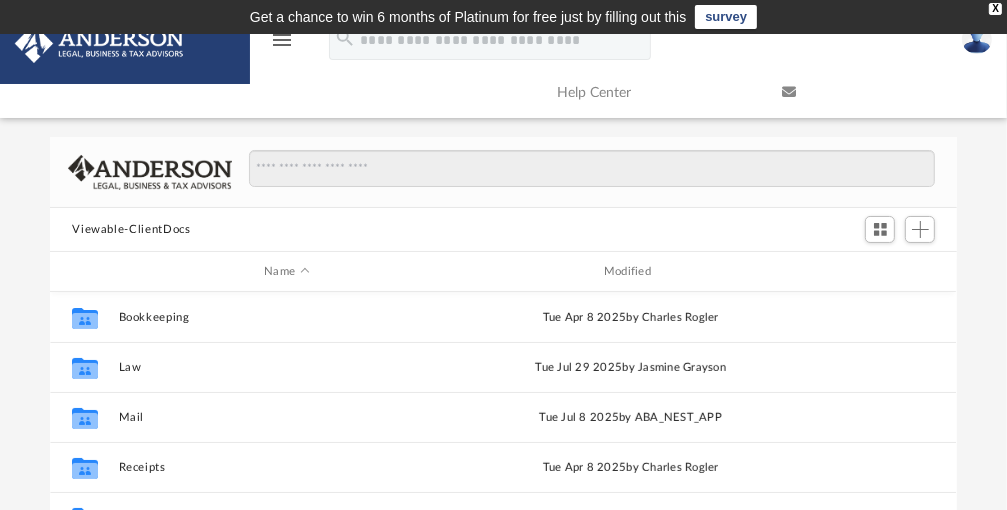 click on "Viewable-ClientDocs" at bounding box center (131, 230) 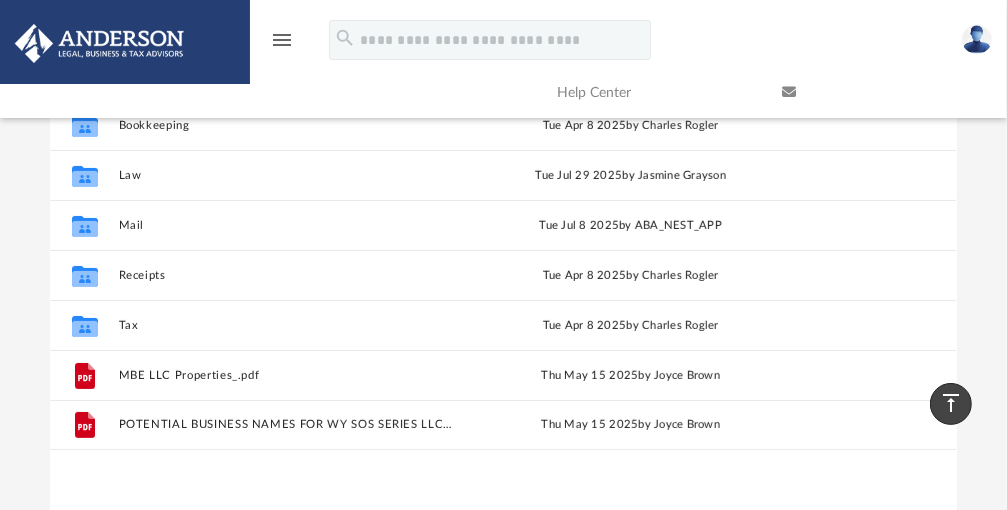 scroll, scrollTop: 0, scrollLeft: 0, axis: both 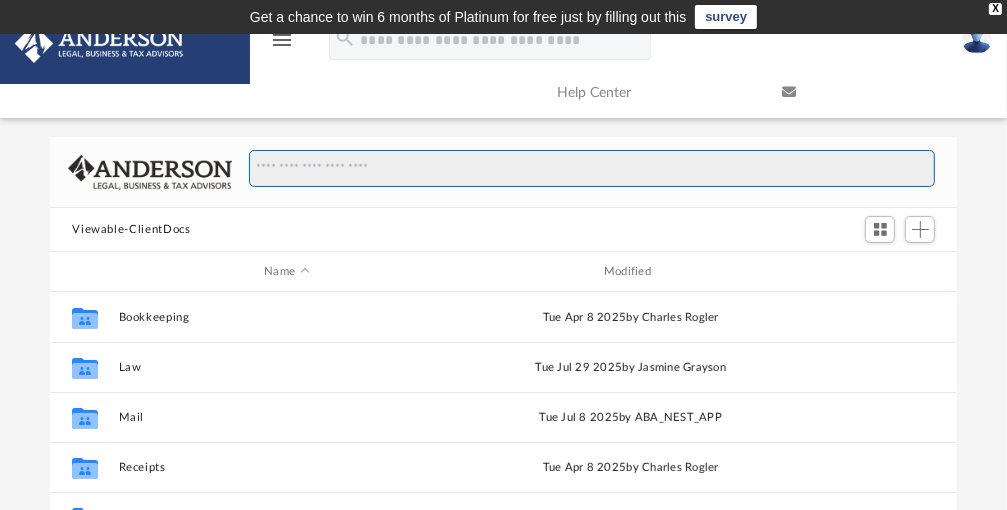 click at bounding box center (592, 169) 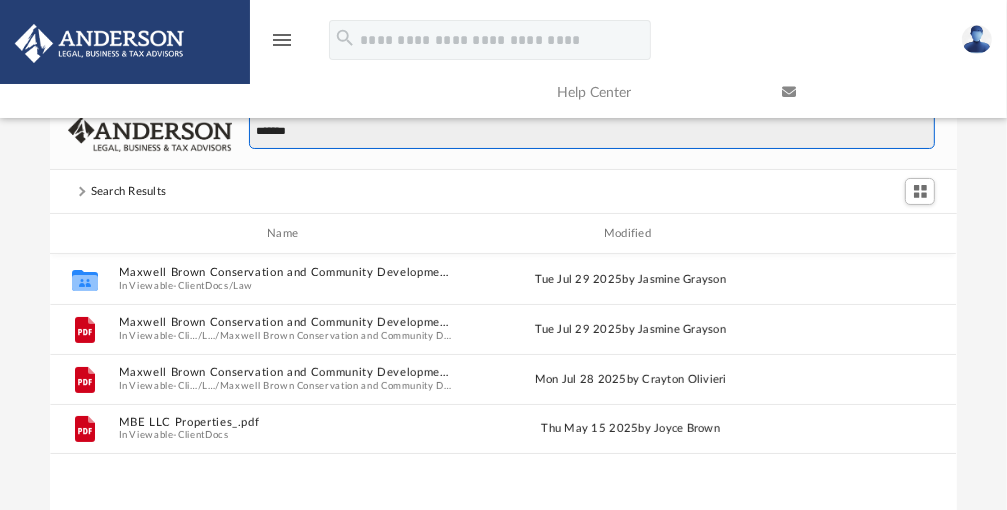 scroll, scrollTop: 0, scrollLeft: 0, axis: both 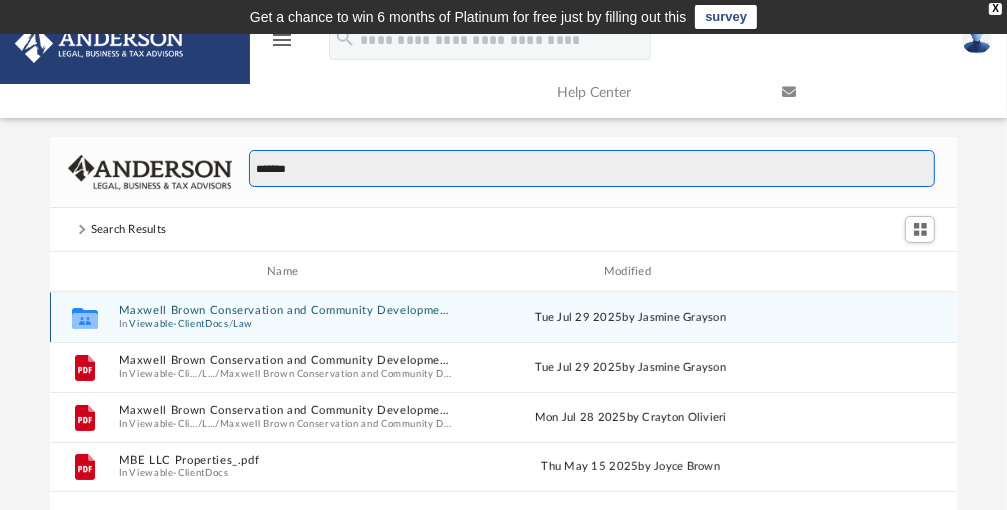 type on "*******" 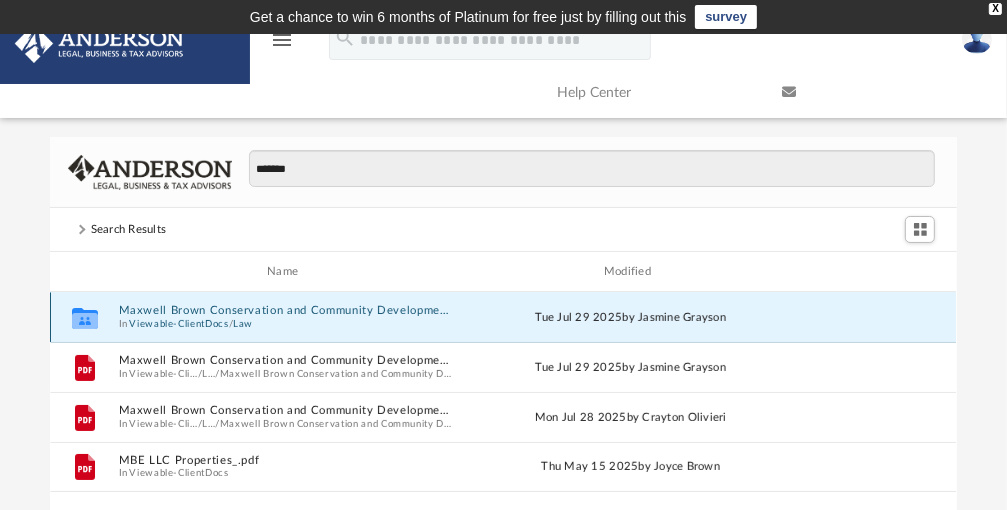 click on "Maxwell Brown Conservation and Community Development Foundation" at bounding box center [287, 310] 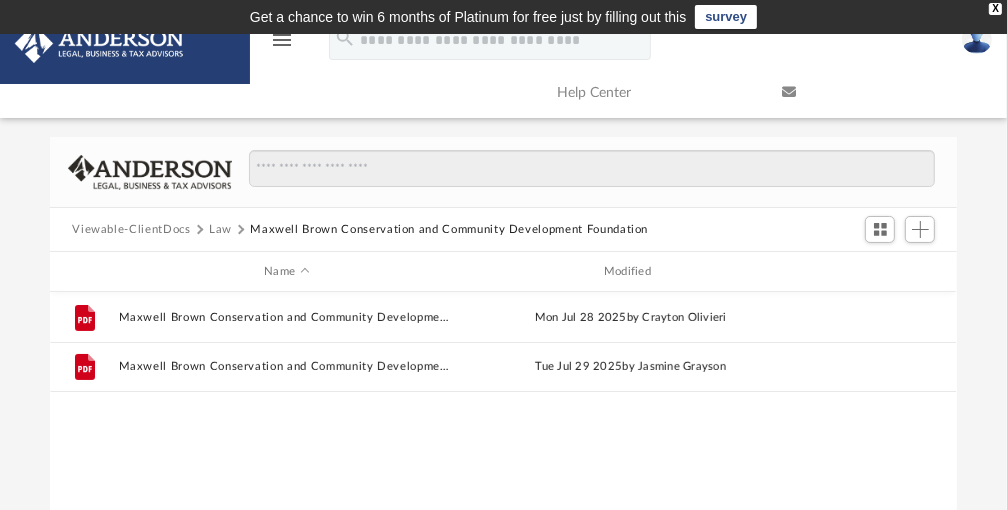 click on "Law" at bounding box center (220, 230) 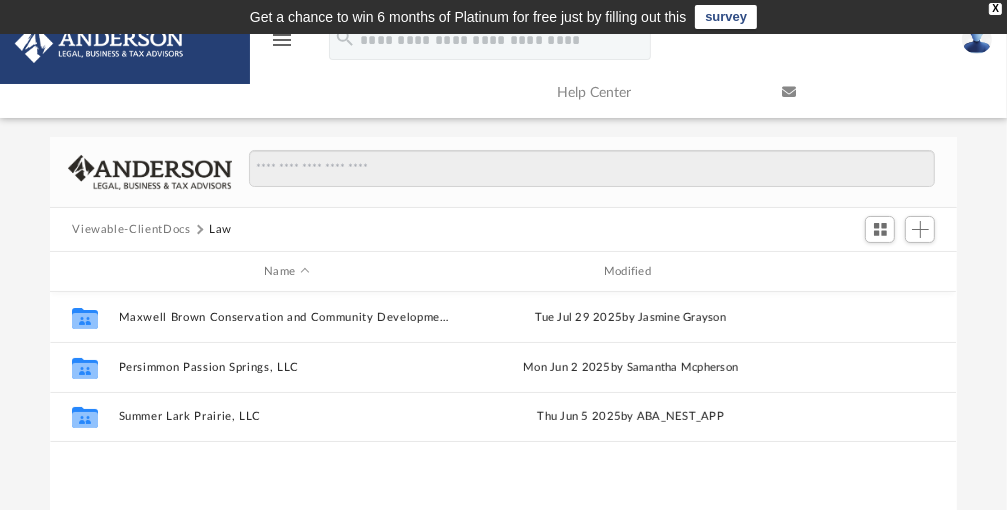click on "Viewable-ClientDocs" at bounding box center (131, 230) 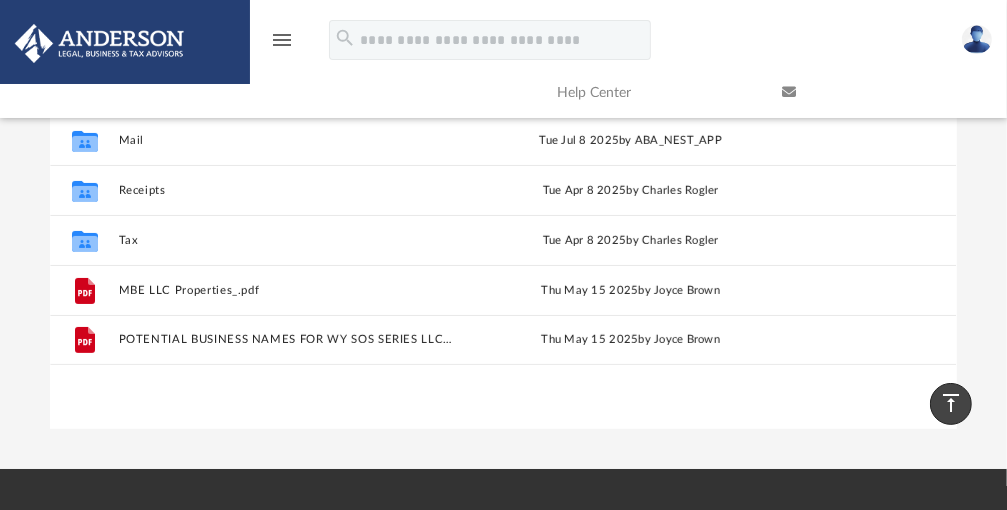 scroll, scrollTop: 0, scrollLeft: 0, axis: both 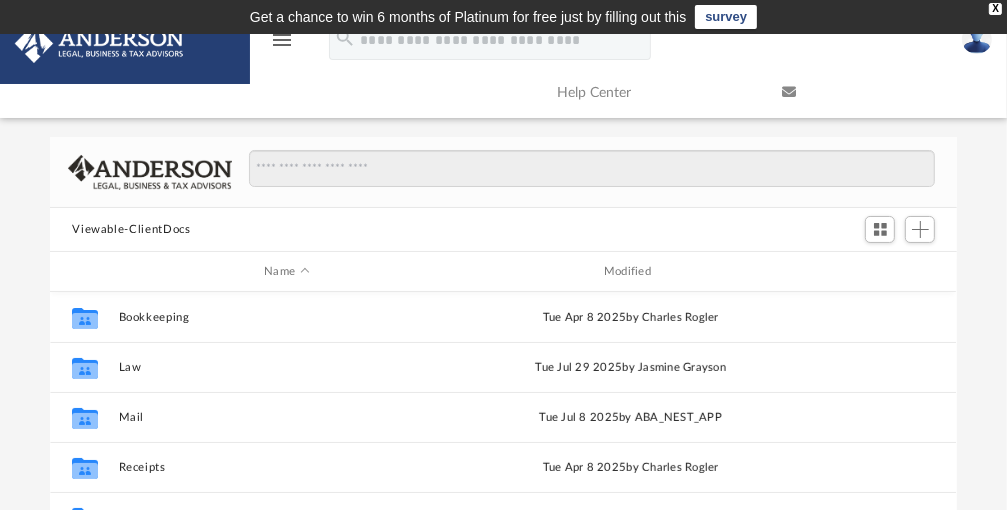 click on "menu" at bounding box center [282, 40] 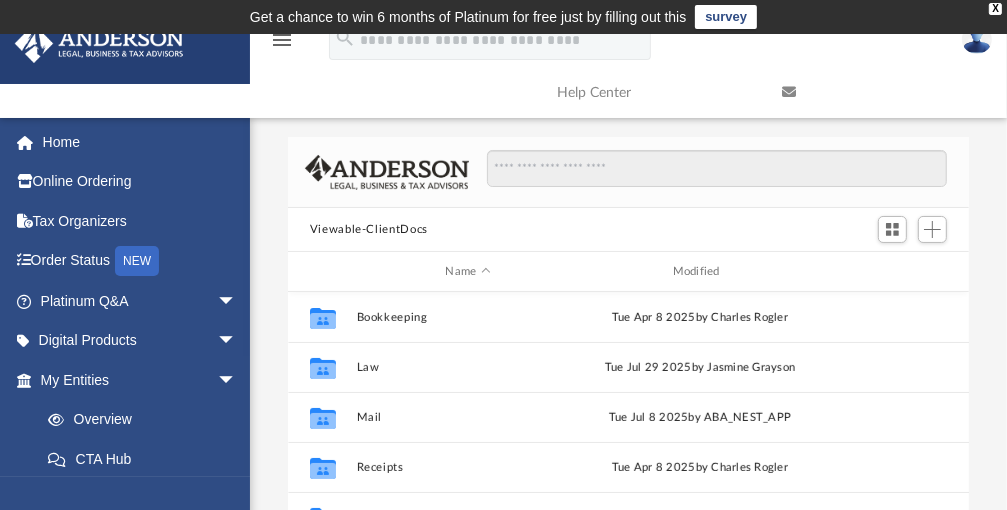 scroll, scrollTop: 437, scrollLeft: 664, axis: both 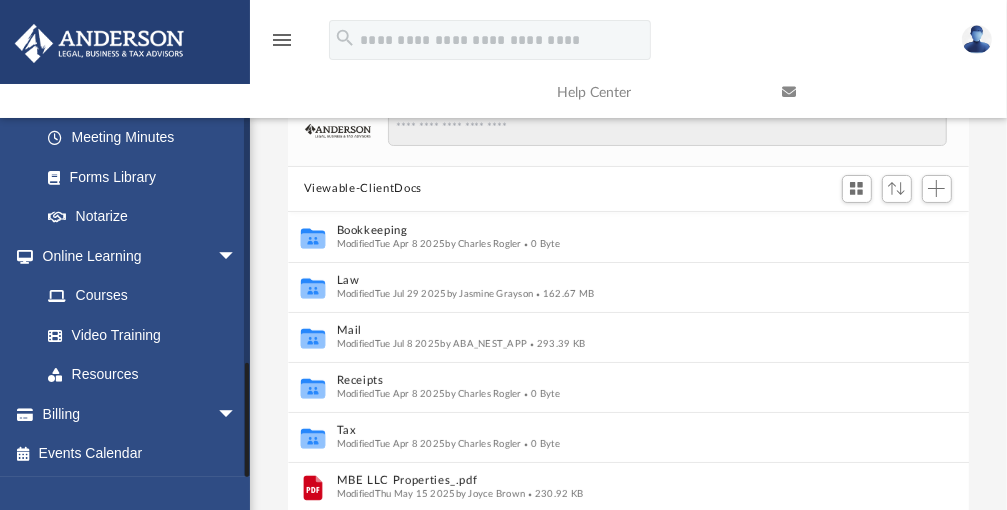 drag, startPoint x: 244, startPoint y: 452, endPoint x: 246, endPoint y: 482, distance: 30.066593 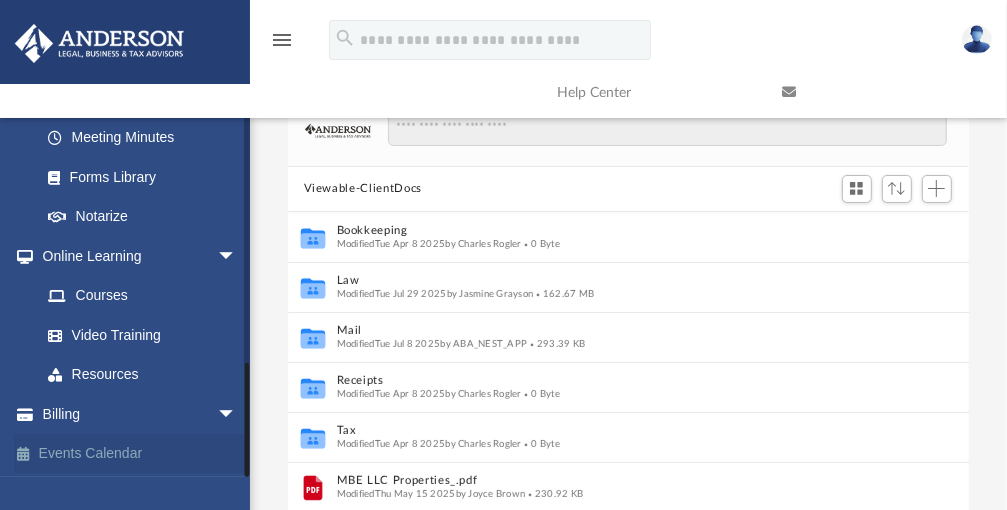 click on "Events Calendar" at bounding box center (140, 454) 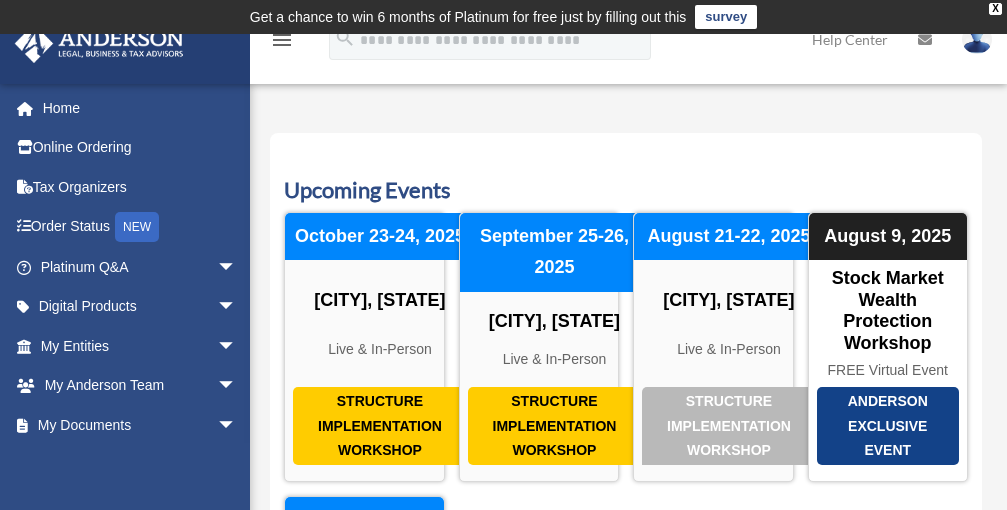 scroll, scrollTop: 0, scrollLeft: 0, axis: both 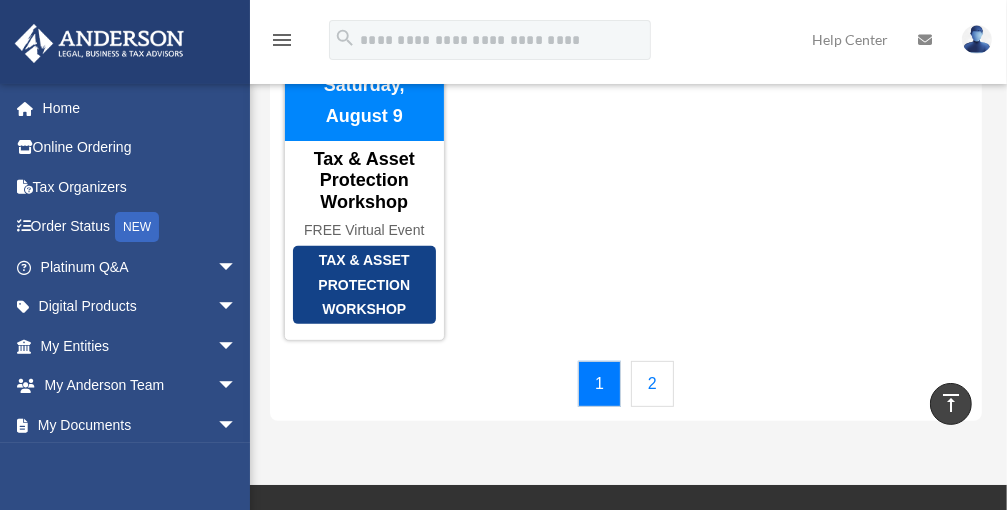 click on "2" at bounding box center [652, 384] 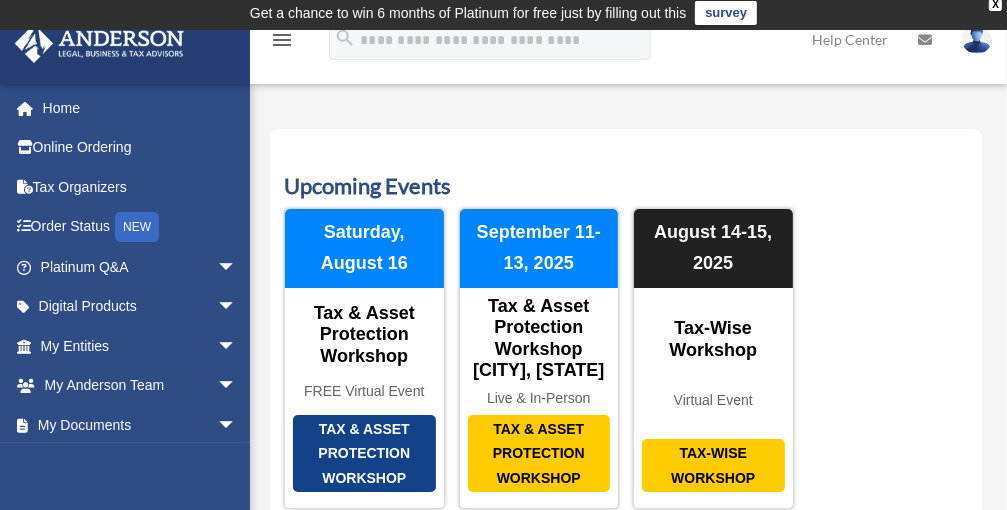 scroll, scrollTop: 0, scrollLeft: 0, axis: both 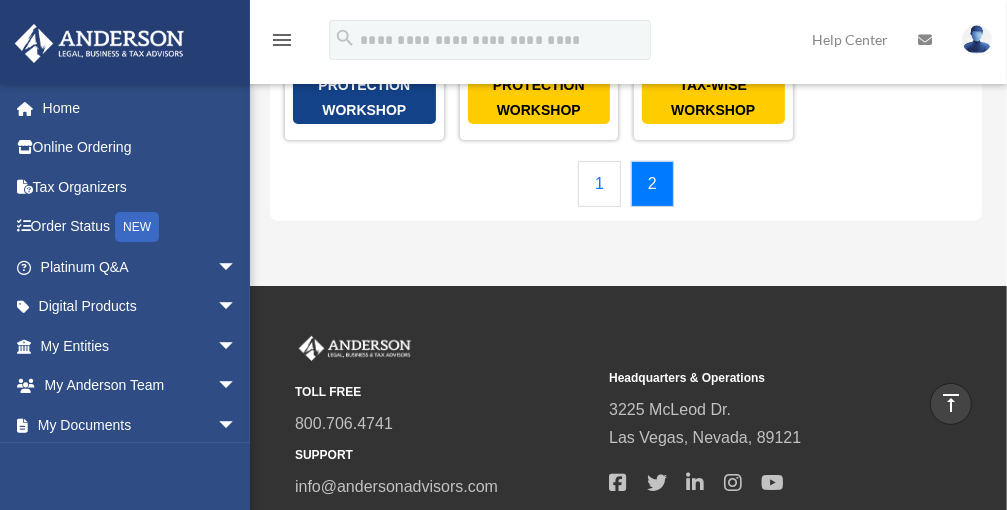 click on "1" at bounding box center (599, 184) 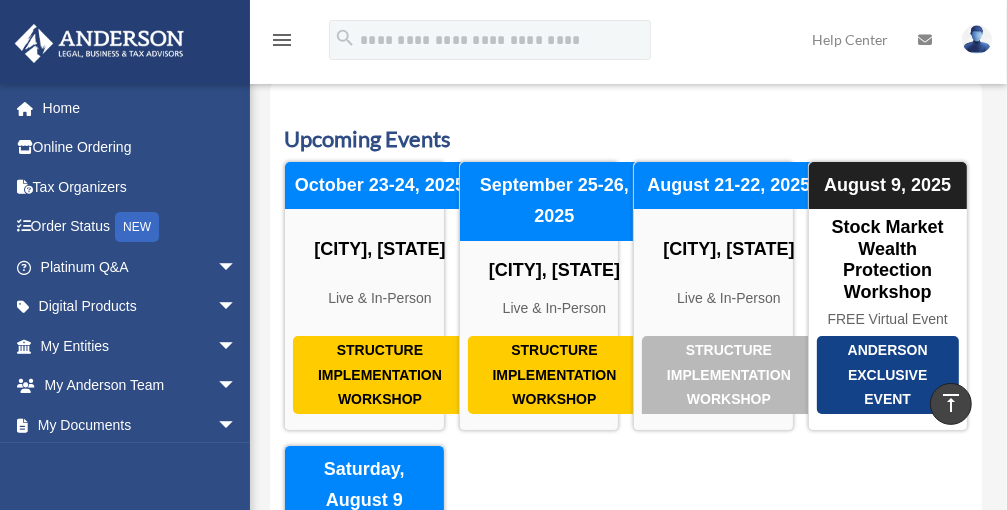 scroll, scrollTop: 0, scrollLeft: 0, axis: both 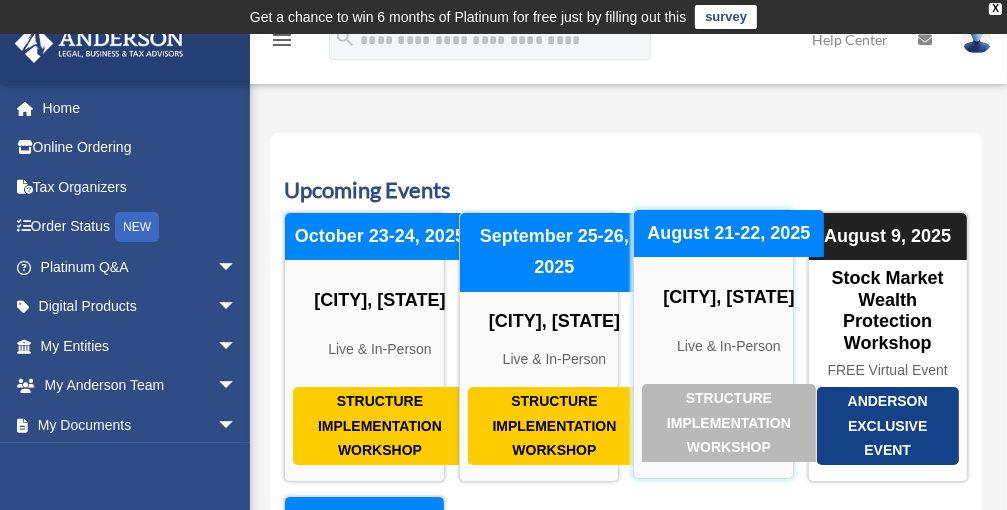 click on "Structure Implementation Workshop" at bounding box center (729, 423) 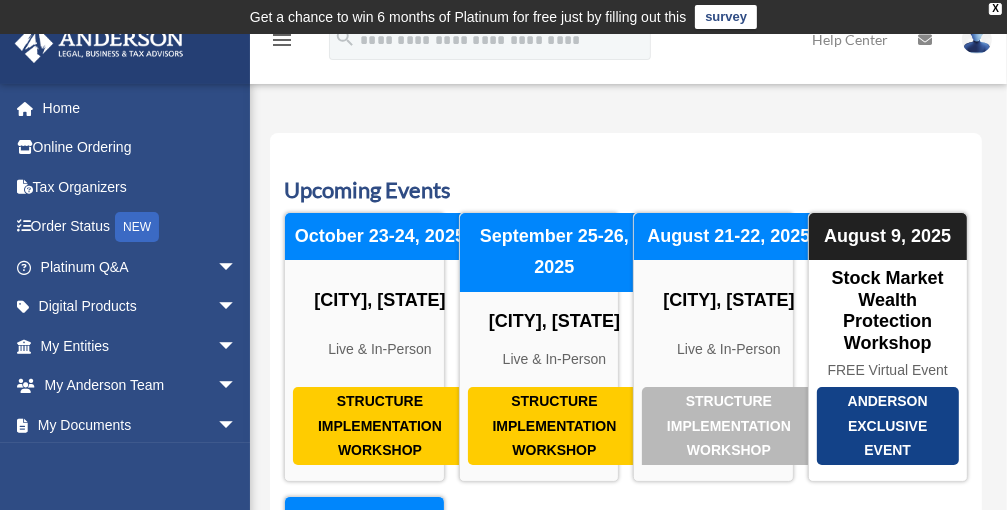 click at bounding box center (977, 39) 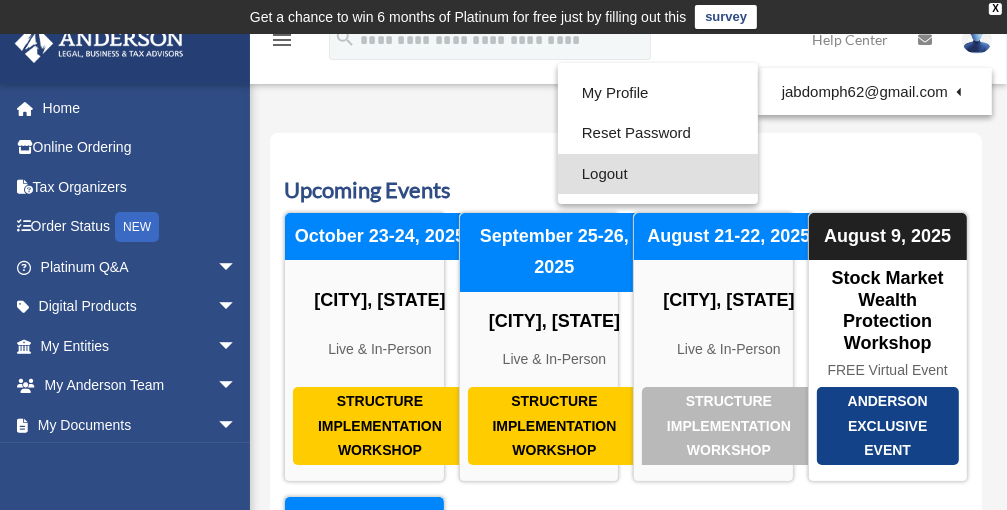 click on "Logout" at bounding box center [658, 174] 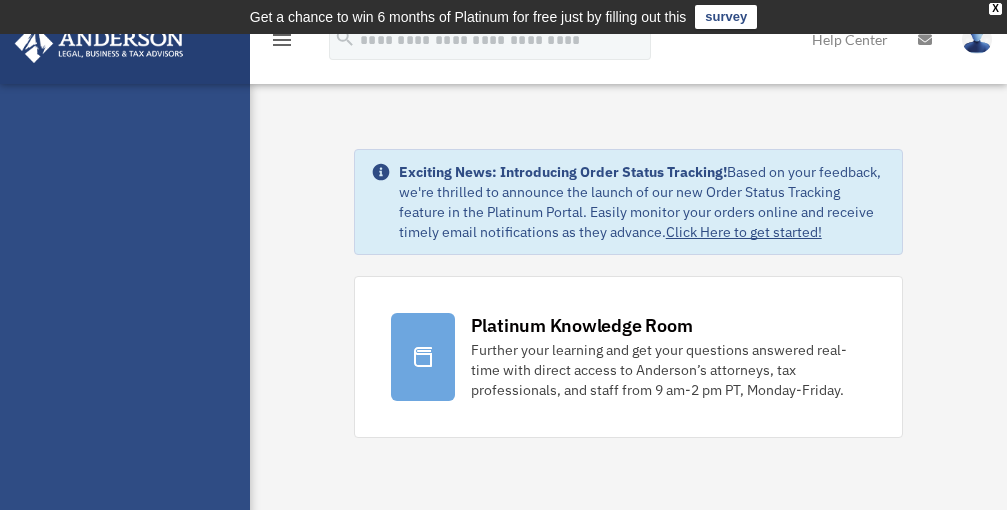 scroll, scrollTop: 0, scrollLeft: 0, axis: both 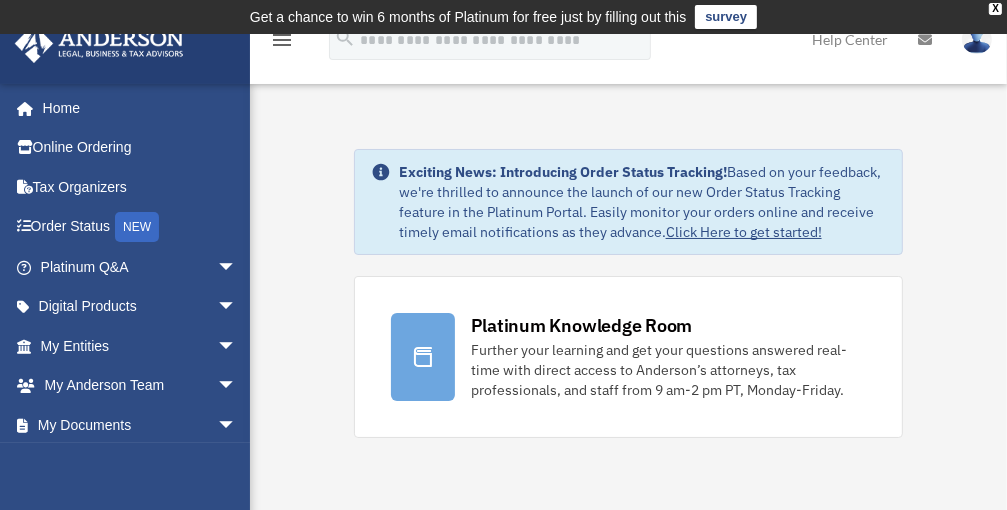 click at bounding box center [977, 39] 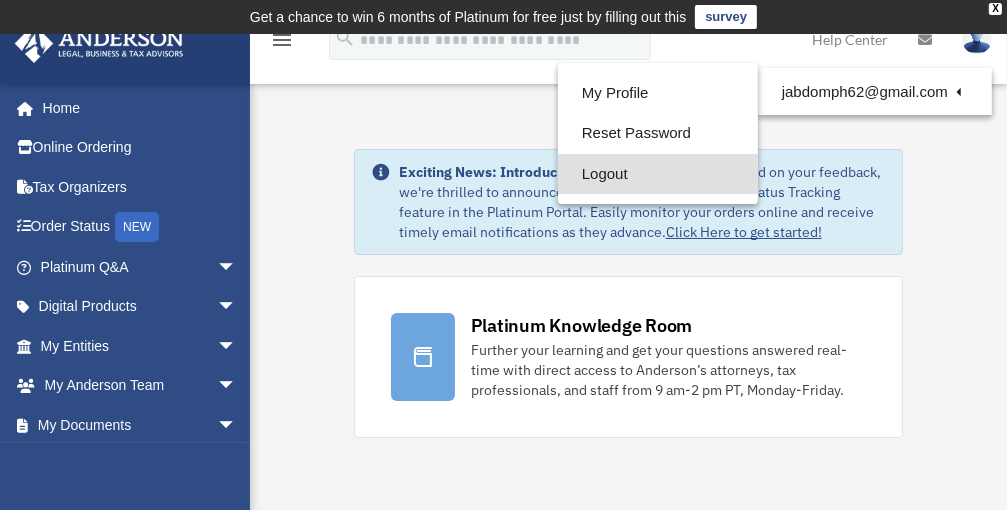click on "Logout" at bounding box center [658, 174] 